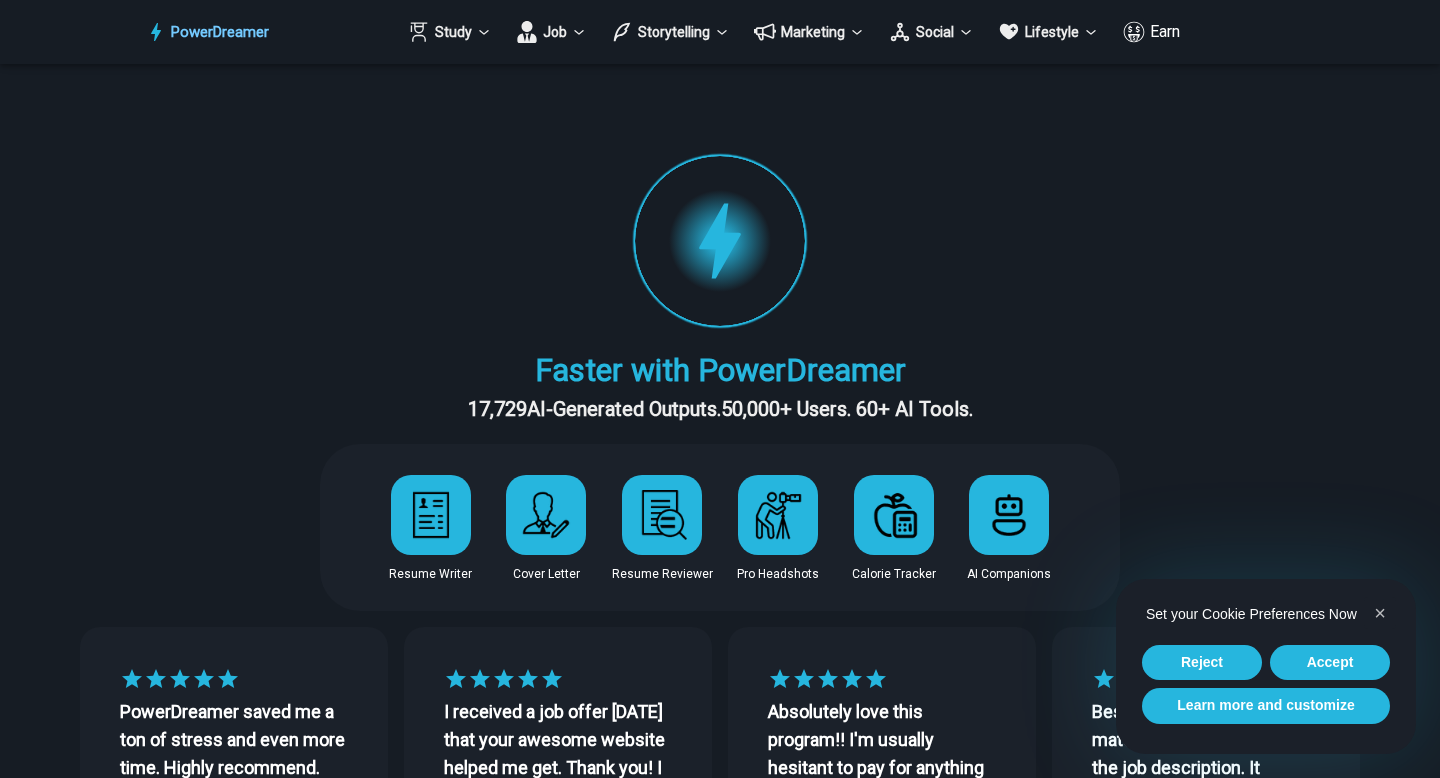 scroll, scrollTop: 0, scrollLeft: 0, axis: both 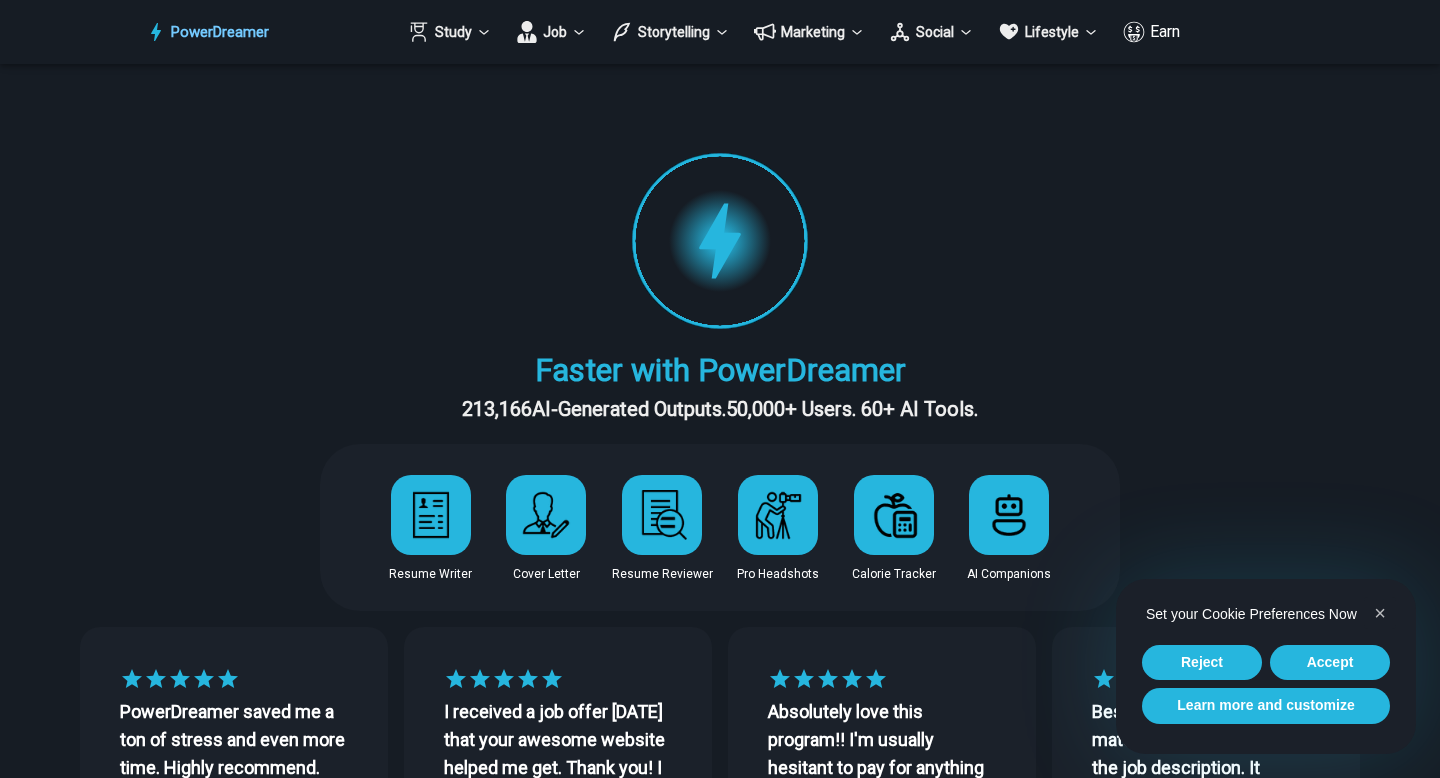 click at bounding box center (431, 515) 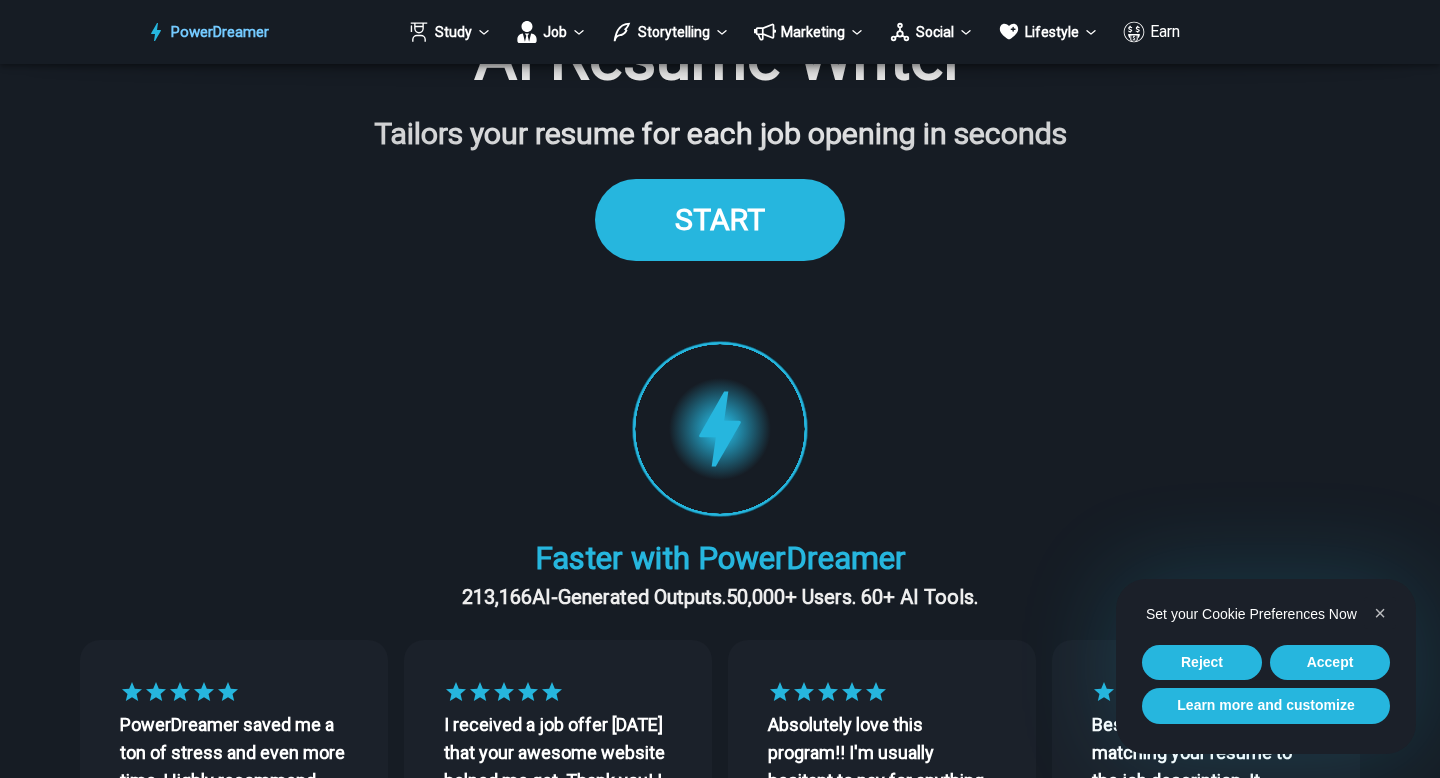 click on "START" at bounding box center (720, 219) 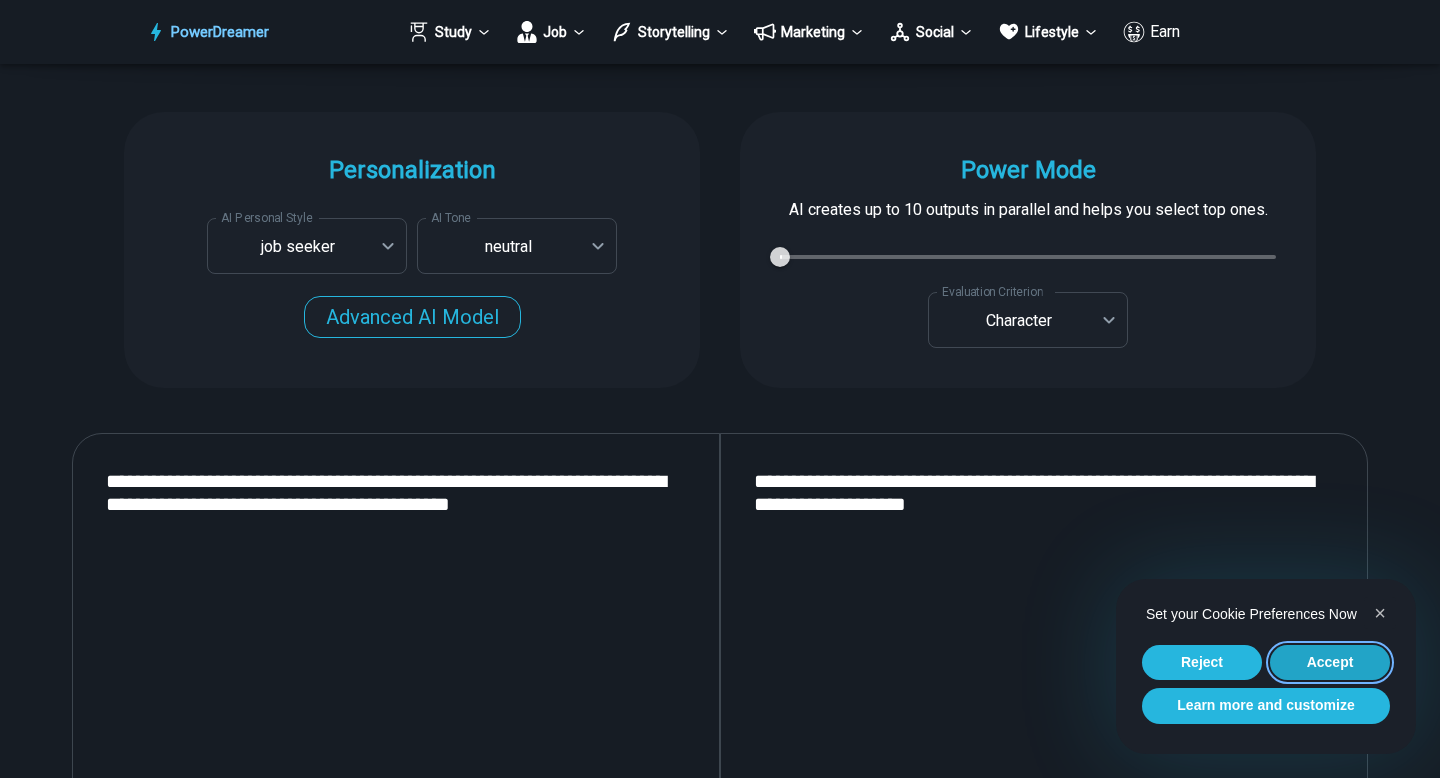 click on "Accept" at bounding box center [1330, 663] 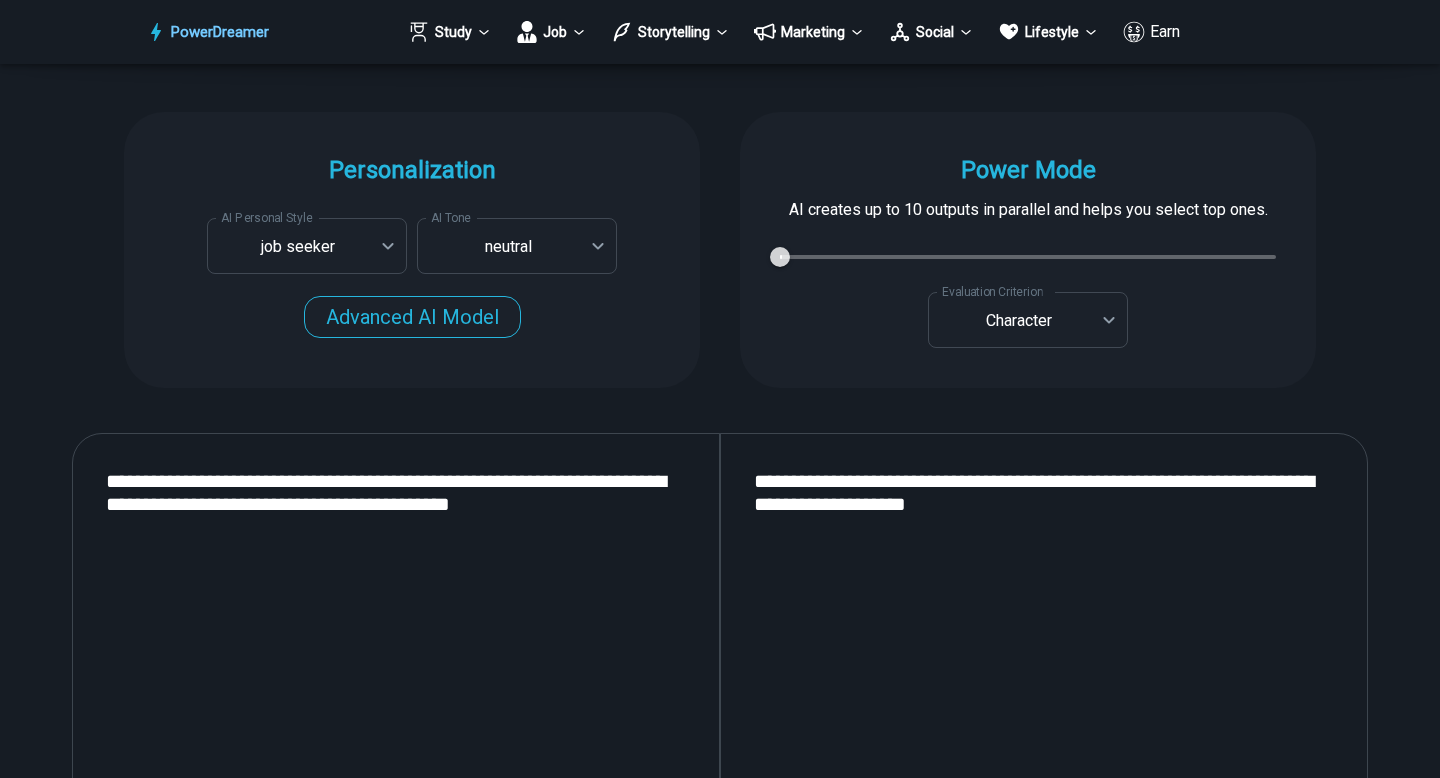 scroll, scrollTop: 0, scrollLeft: 0, axis: both 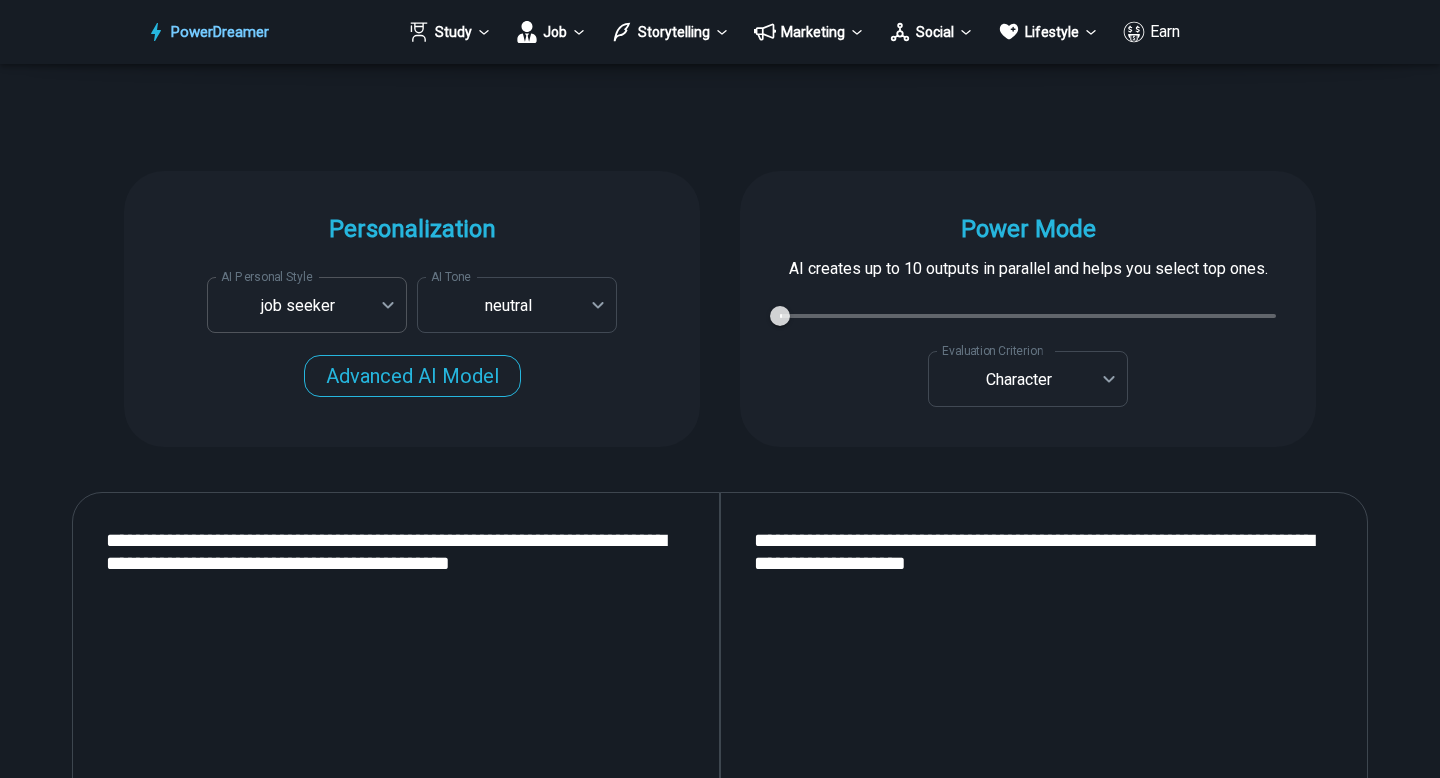 click on "PowerDreamer Study Job Storytelling Marketing Social Lifestyle Earn AI Resume Writer Tailors your resume for each job opening in seconds START Faster with PowerDreamer 213,166  AI-Generated Outputs.  50,000+ Users. 60+ AI Tools. PowerDreamer saved me a ton of stress and even more time. Highly recommend. [PERSON_NAME] is a writer and producer with experience at Morning Rush, [US_STATE] PBS, Metro Weekly and The [US_STATE] Times I received a job offer [DATE] that your awesome website helped me get. Thank you! I will be singing your praises. [PERSON_NAME] signed up to PowerDreamer [DATE] and received his job offer [DATE] Absolutely love this program!! I'm usually hesitant to pay for anything without being able to try it for free first. However, I was desperate to get resume writing help and this program far exceeded my expectations! I have been telling anyone I know looking for a job to try it. [PERSON_NAME] [PERSON_NAME], Product Manager in E-Commerce [PERSON_NAME] [PERSON_NAME] [PERSON_NAME] Personalization AI Tone" at bounding box center [720, 2952] 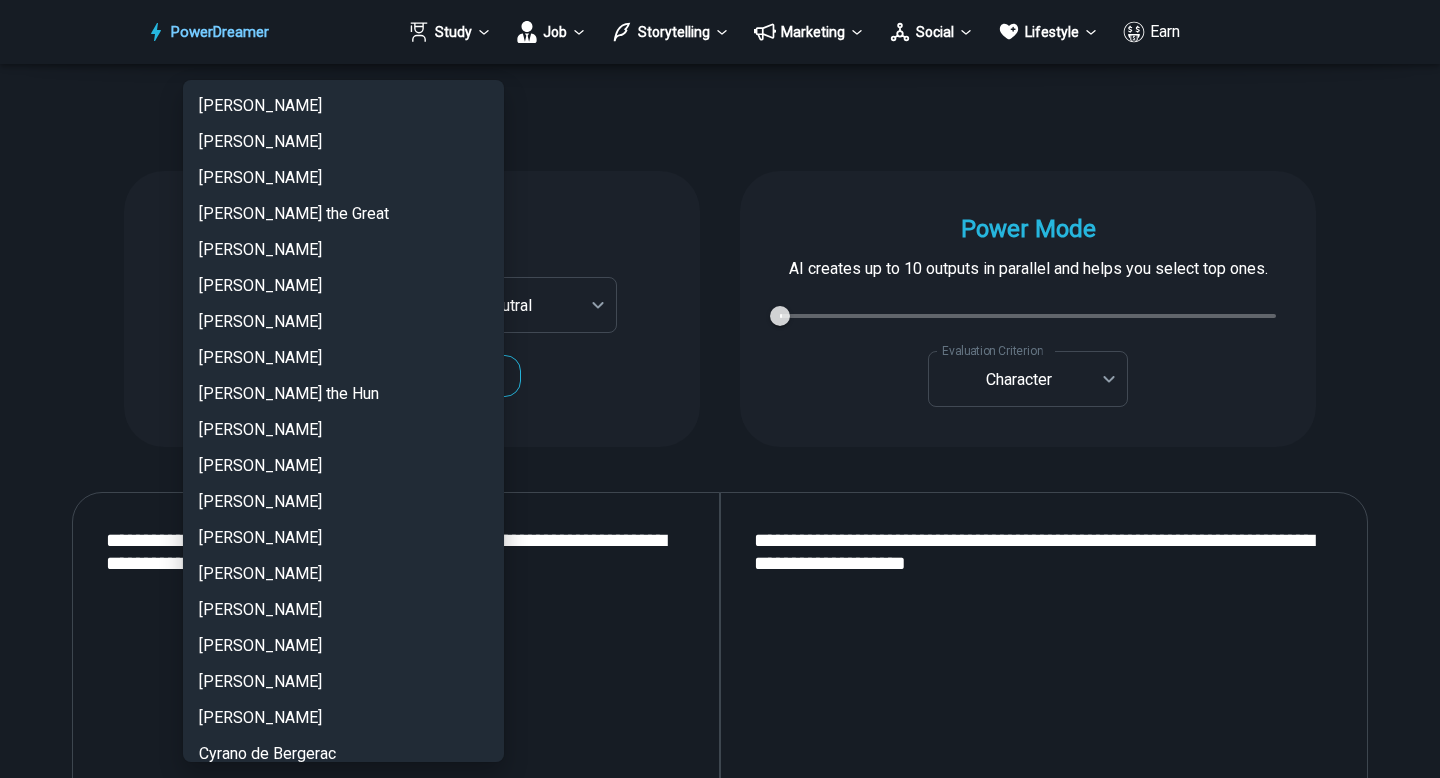 scroll, scrollTop: 4329, scrollLeft: 0, axis: vertical 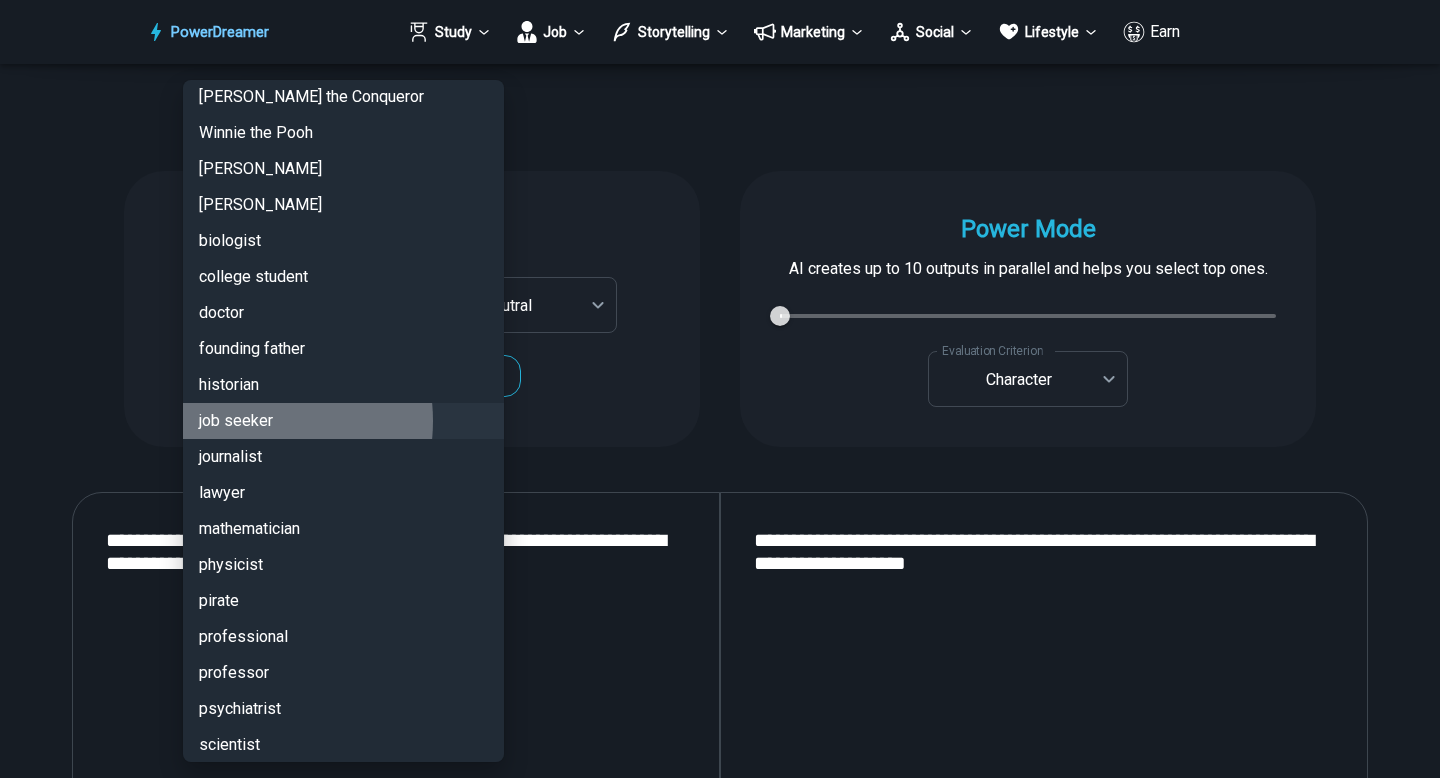 click on "job seeker" at bounding box center [343, 421] 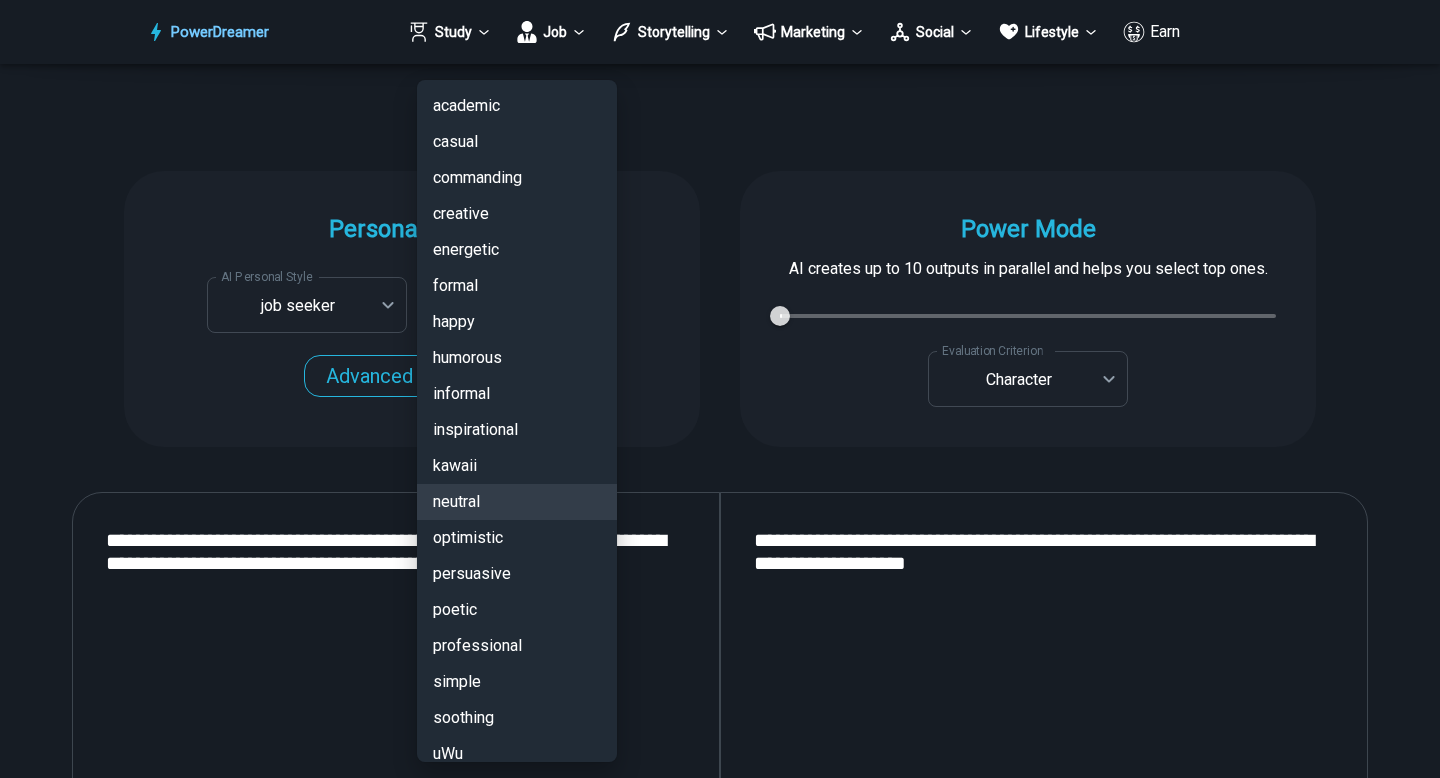 click on "PowerDreamer Study Job Storytelling Marketing Social Lifestyle Earn AI Resume Writer Tailors your resume for each job opening in seconds START Faster with PowerDreamer 213,166  AI-Generated Outputs.  50,000+ Users. 60+ AI Tools. PowerDreamer saved me a ton of stress and even more time. Highly recommend. [PERSON_NAME] is a writer and producer with experience at Morning Rush, [US_STATE] PBS, Metro Weekly and The [US_STATE] Times I received a job offer [DATE] that your awesome website helped me get. Thank you! I will be singing your praises. [PERSON_NAME] signed up to PowerDreamer [DATE] and received his job offer [DATE] Absolutely love this program!! I'm usually hesitant to pay for anything without being able to try it for free first. However, I was desperate to get resume writing help and this program far exceeded my expectations! I have been telling anyone I know looking for a job to try it. [PERSON_NAME] [PERSON_NAME], Product Manager in E-Commerce [PERSON_NAME] [PERSON_NAME] [PERSON_NAME] Personalization AI Tone" at bounding box center [720, 2952] 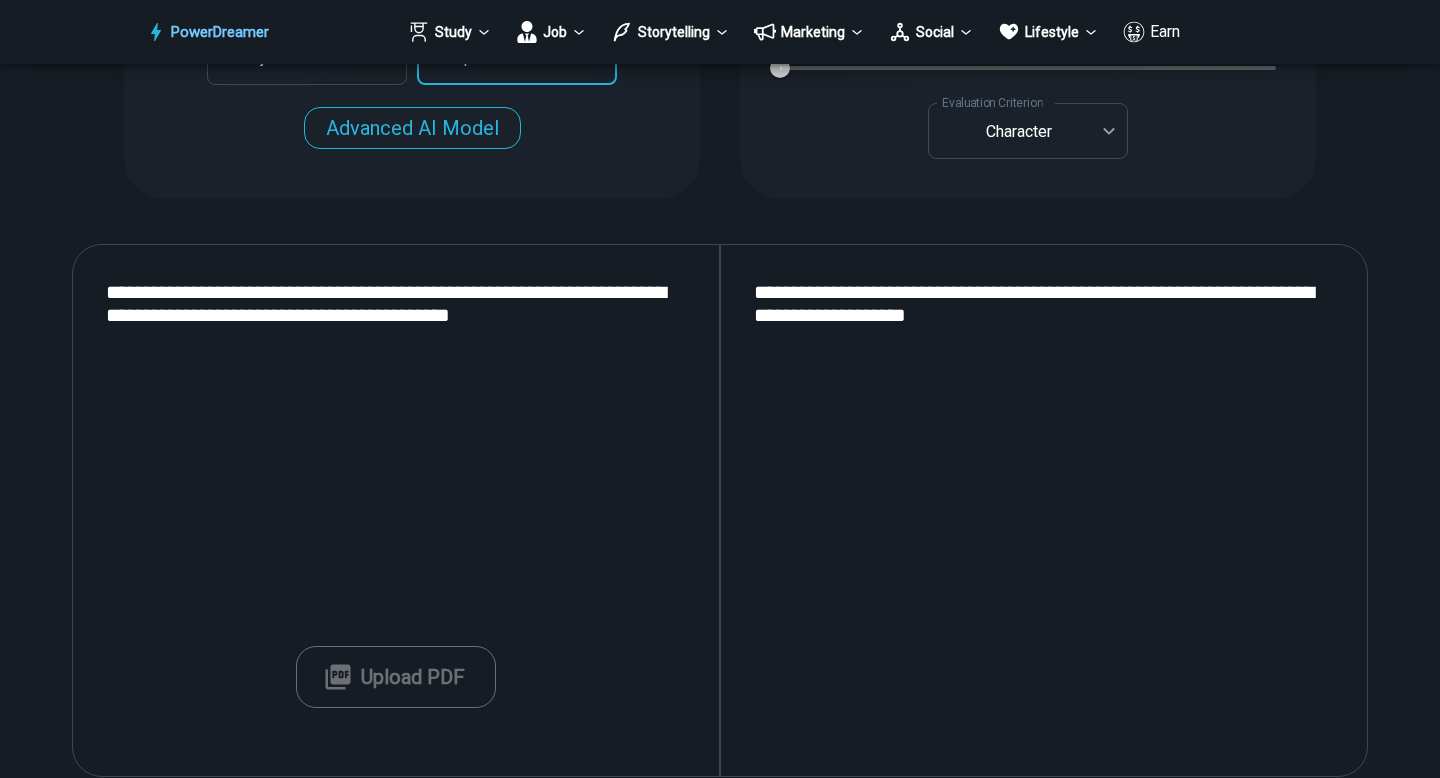 scroll, scrollTop: 2125, scrollLeft: 0, axis: vertical 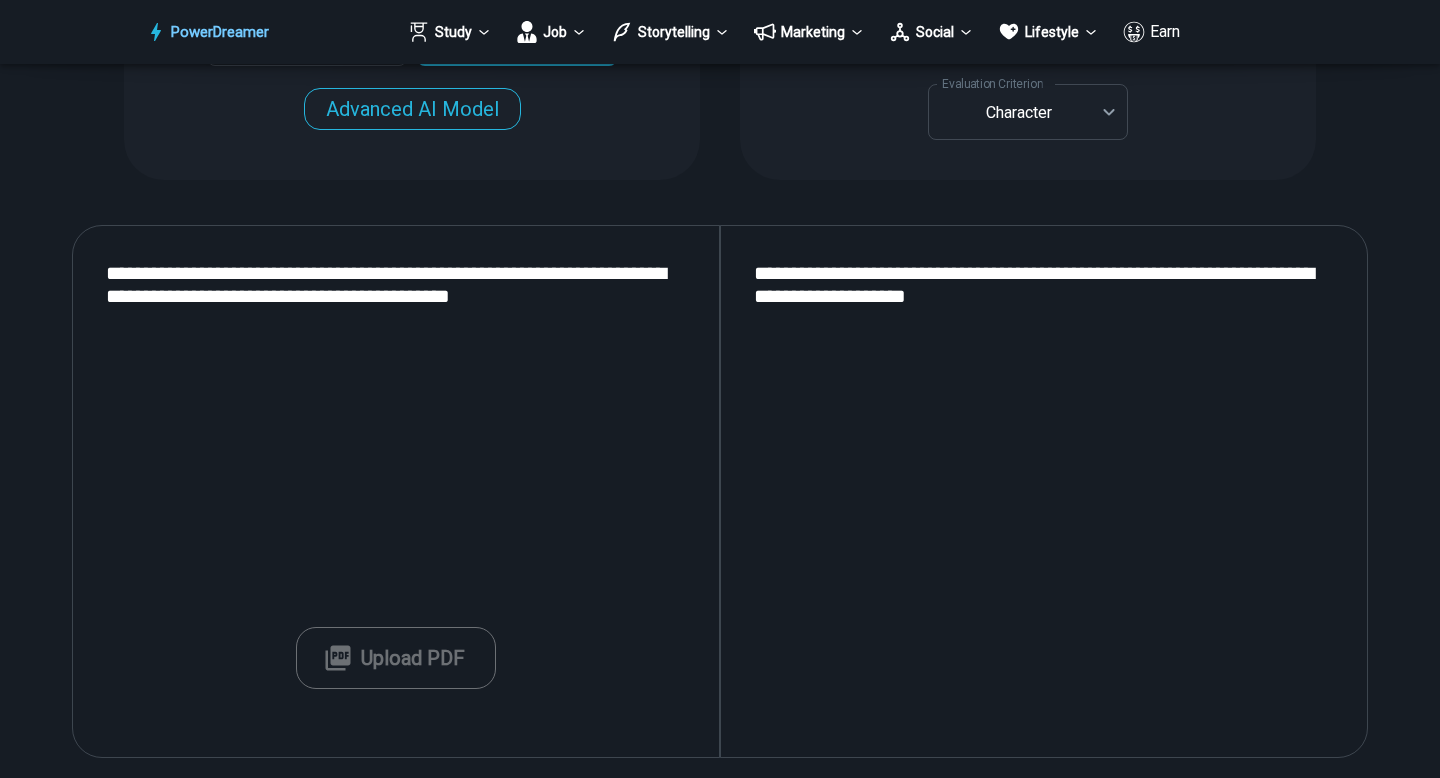 click on "Upload PDF" at bounding box center [396, 658] 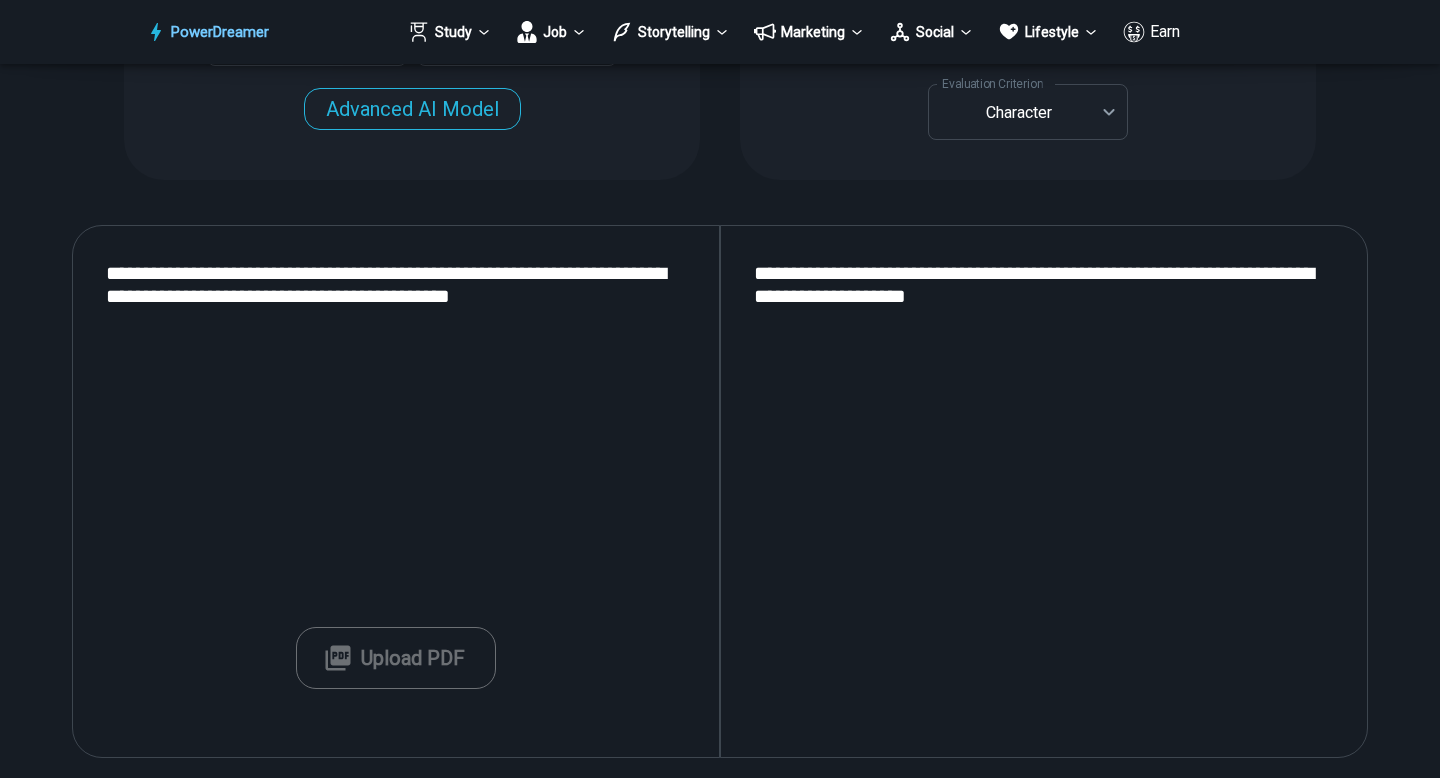 type on "**********" 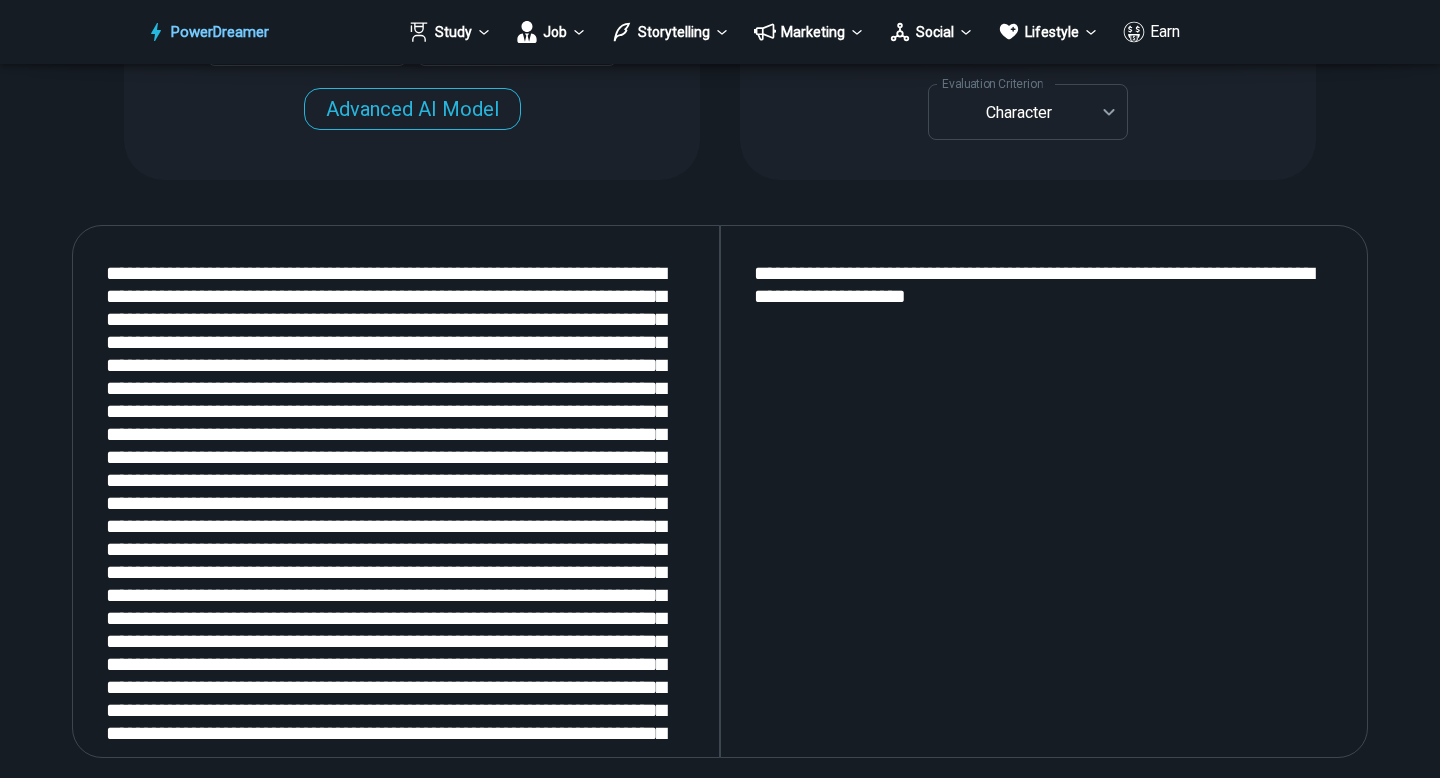 scroll, scrollTop: 644, scrollLeft: 0, axis: vertical 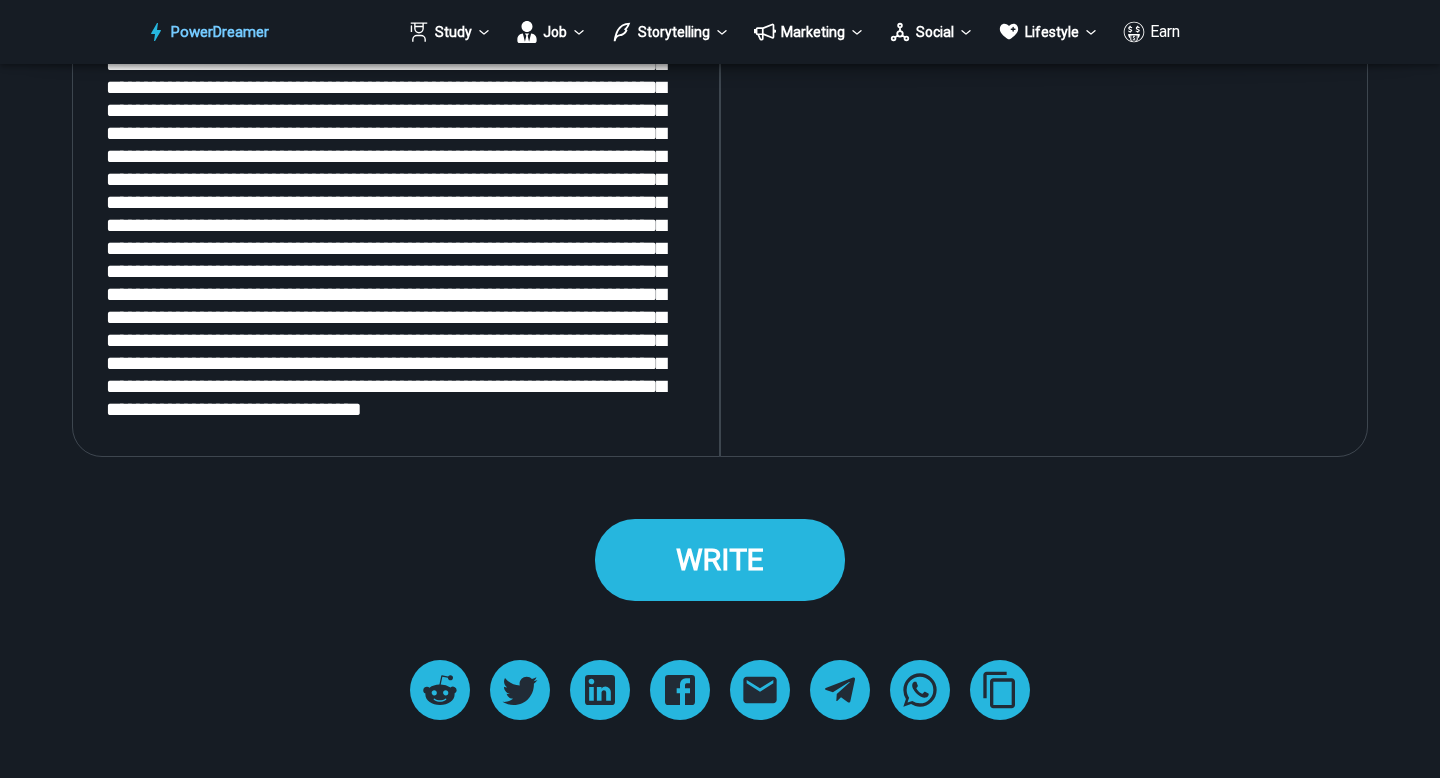 click on "WRITE" at bounding box center (720, 559) 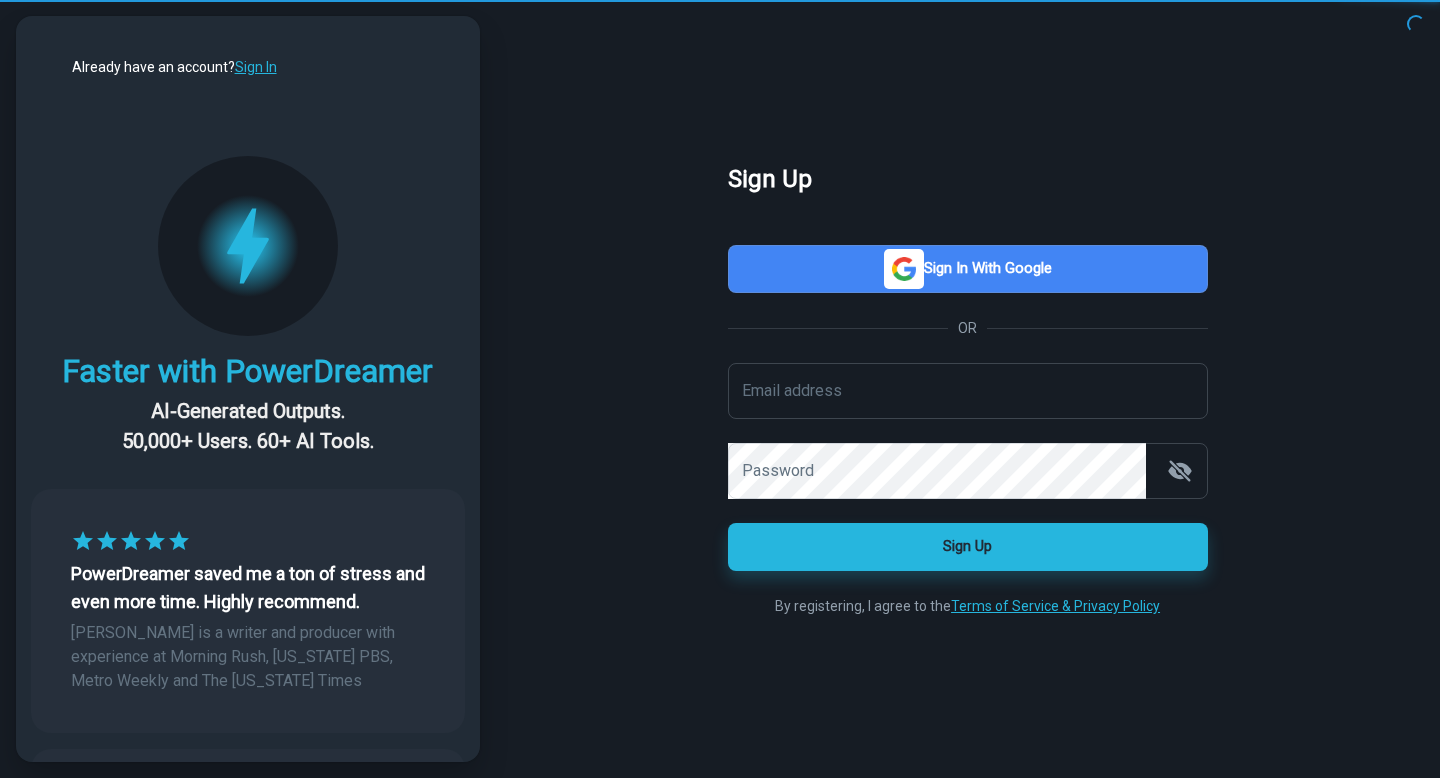 scroll, scrollTop: 0, scrollLeft: 0, axis: both 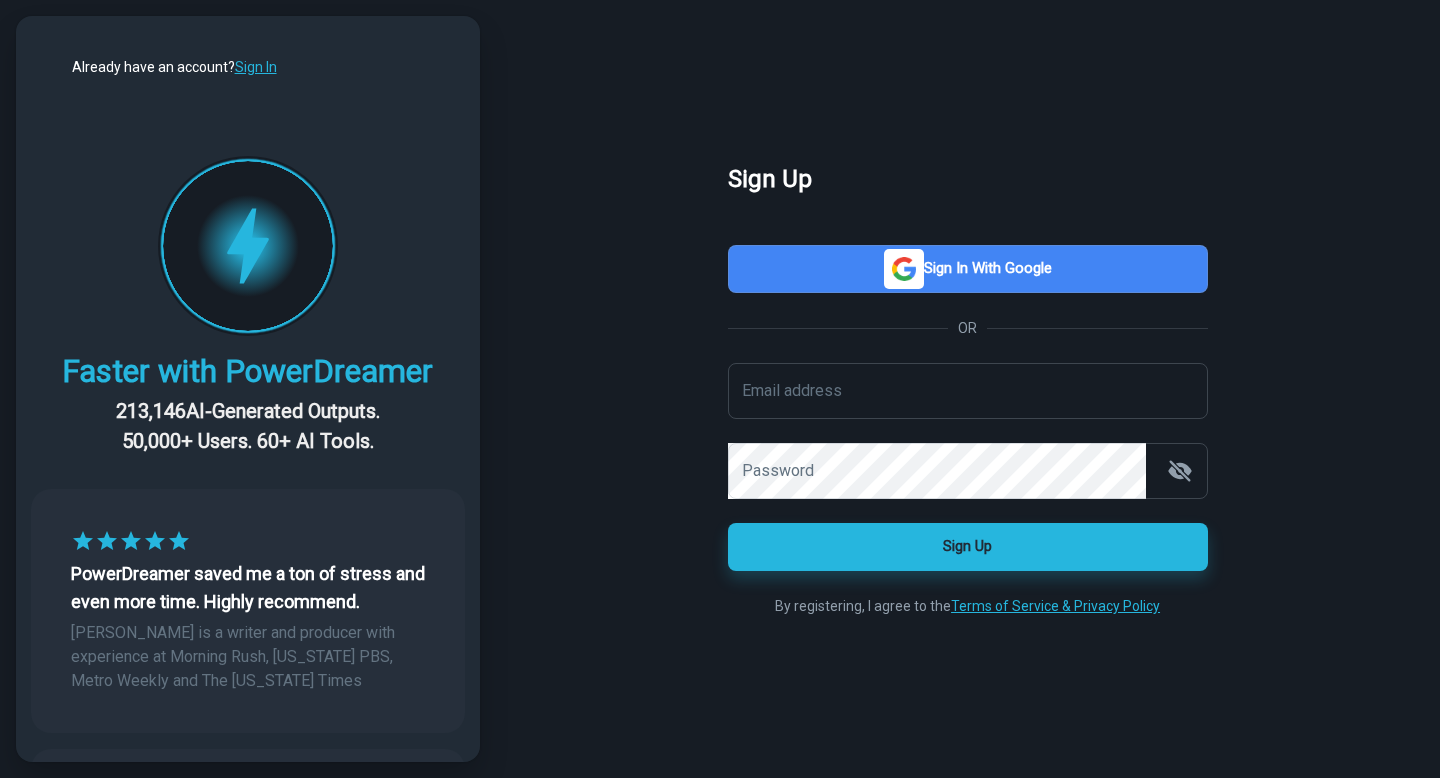 click on "Sign in with Google" at bounding box center (968, 269) 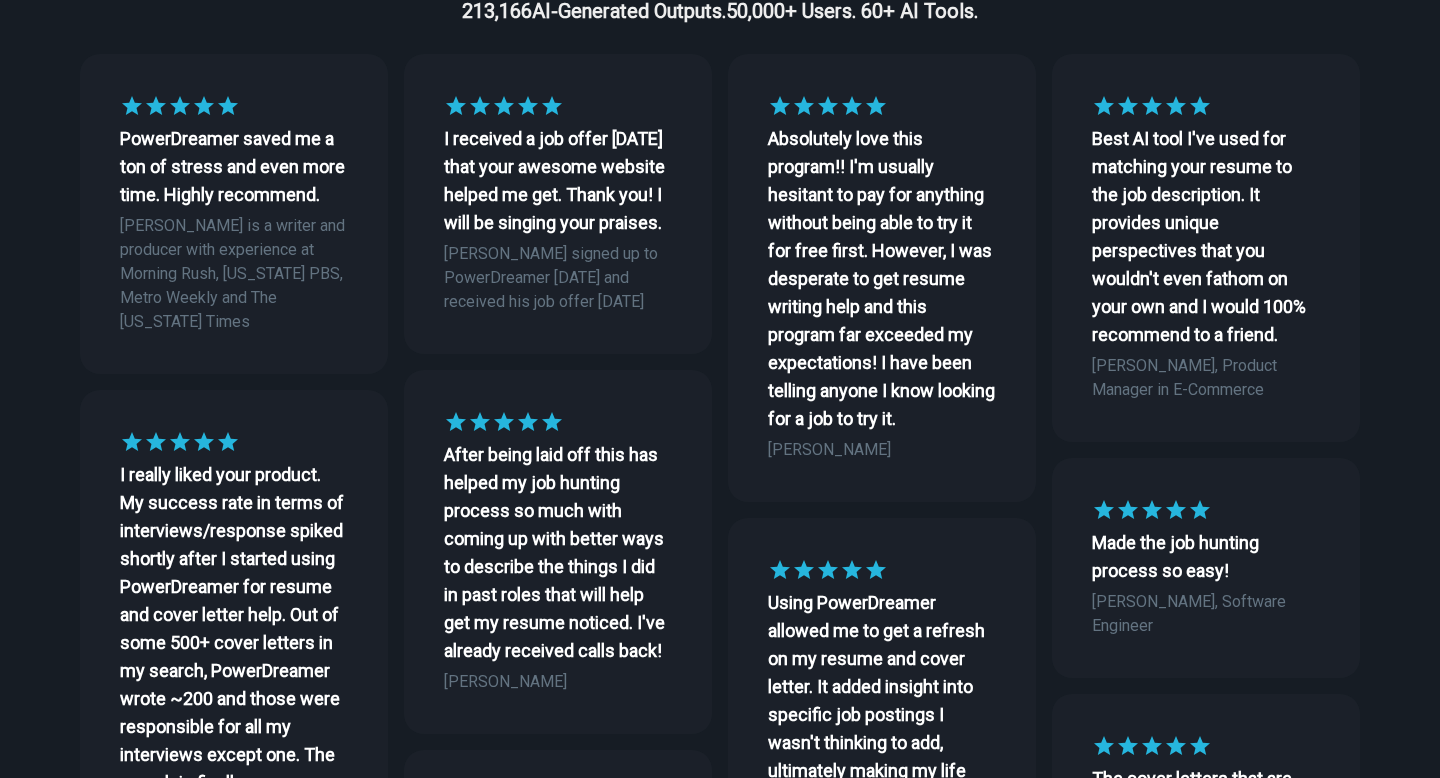 scroll, scrollTop: 1368, scrollLeft: 0, axis: vertical 